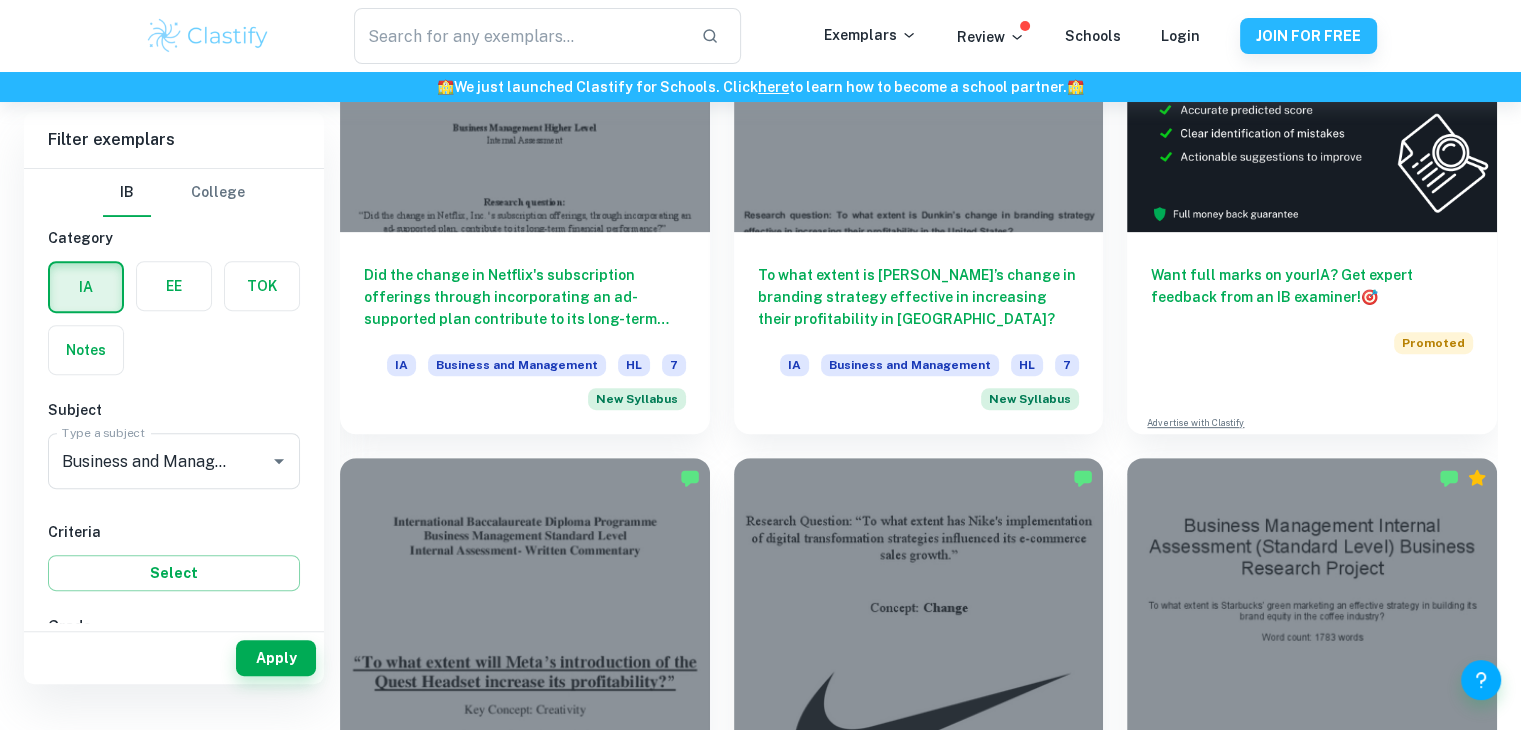 scroll, scrollTop: 526, scrollLeft: 0, axis: vertical 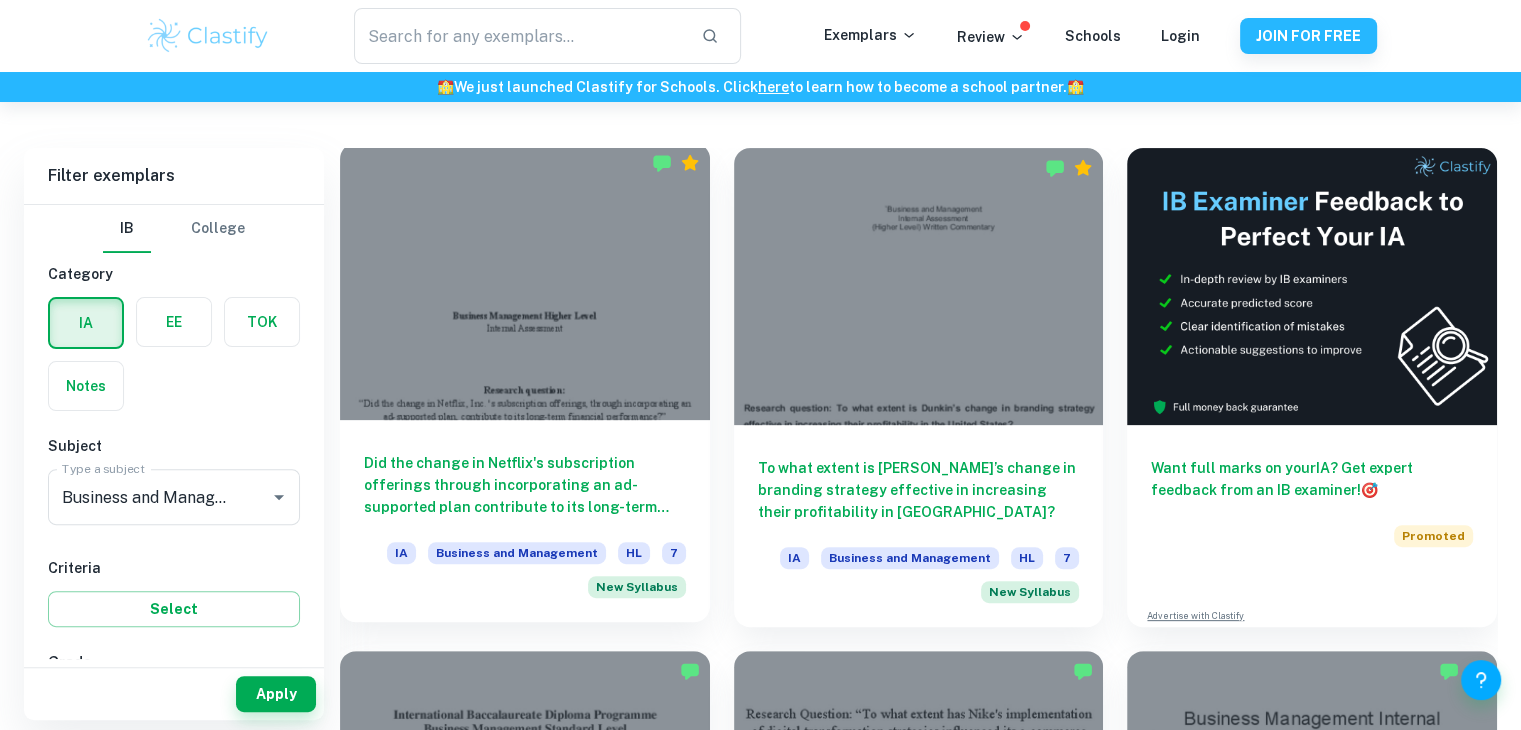 click at bounding box center (525, 281) 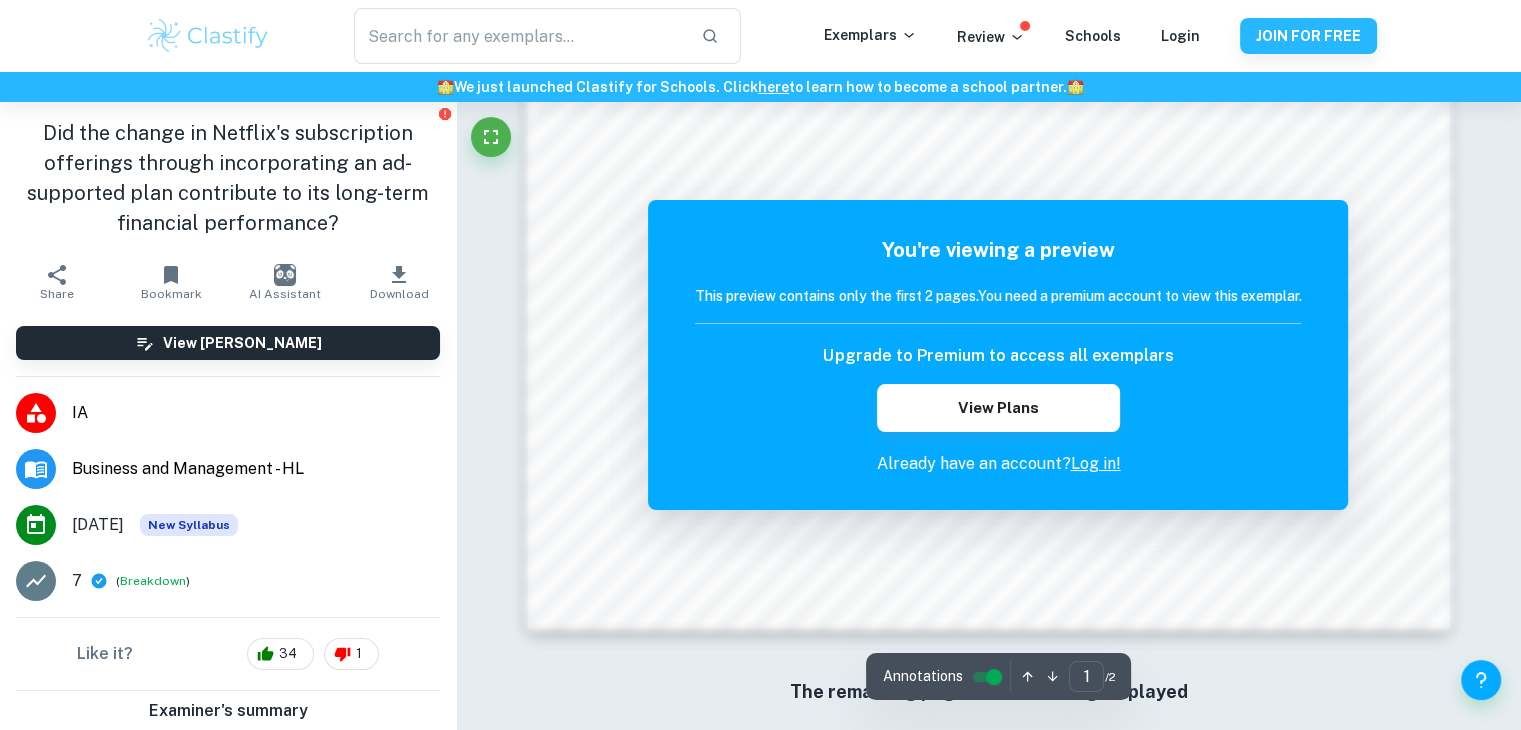 scroll, scrollTop: 2142, scrollLeft: 0, axis: vertical 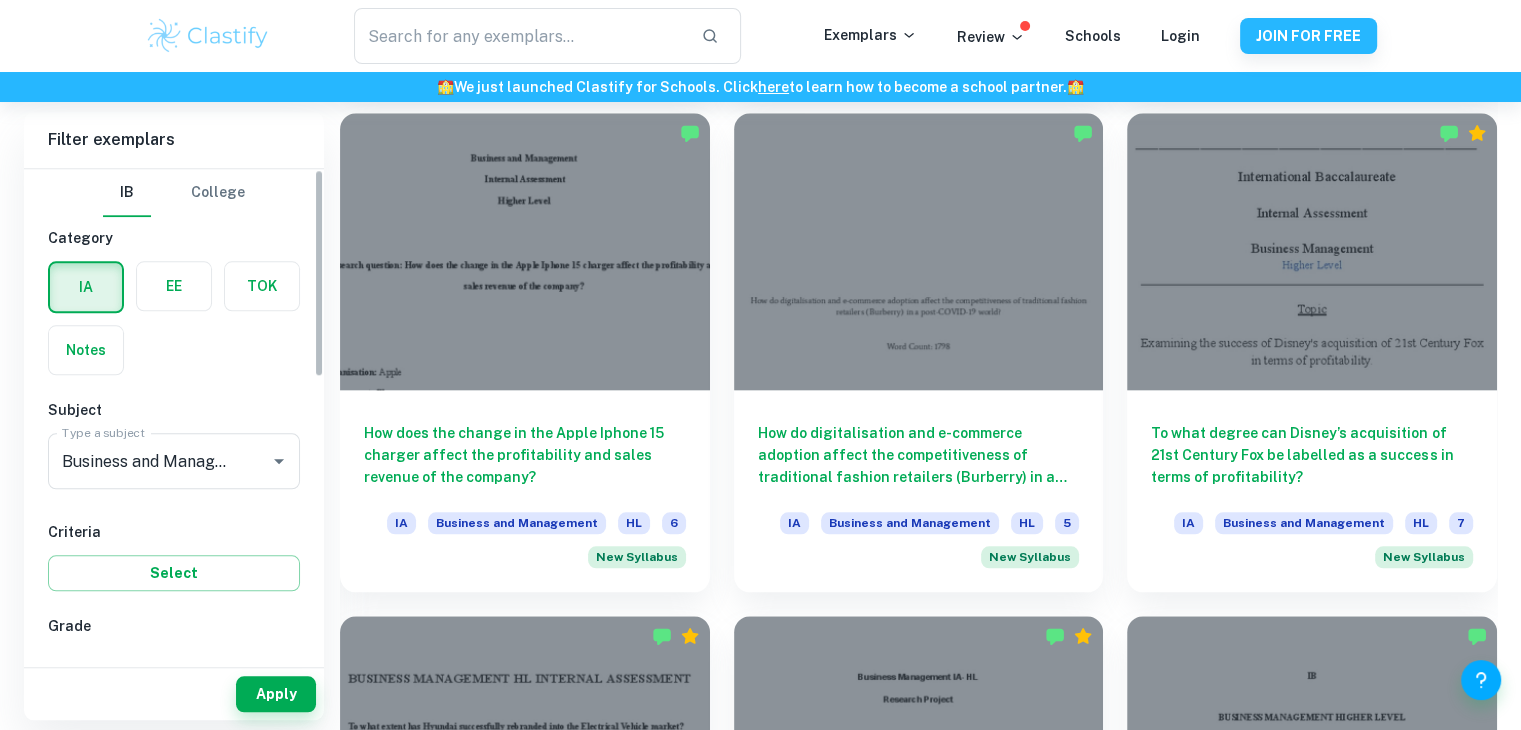 click on "IB College Category IA EE TOK Notes Subject Type a subject Business and Management Type a subject Criteria Select Grade 7 6 5 4 3 2 1 Level HL SL Session May 2026 May 2025 November 2024 May 2024 November 2023 May 2023 November 2022 May 2022 November 2021 May 2021 Other" at bounding box center (174, 414) 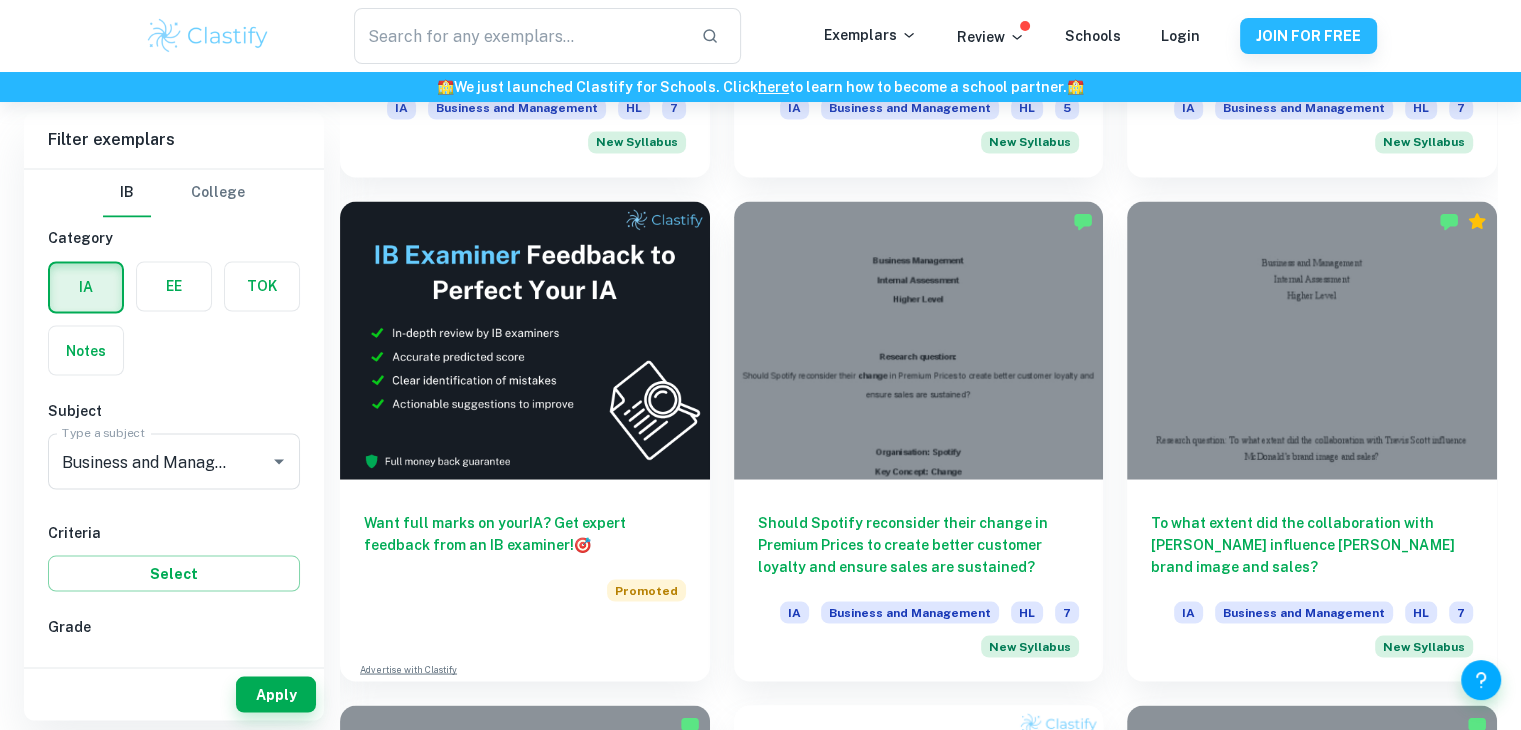 scroll, scrollTop: 3489, scrollLeft: 0, axis: vertical 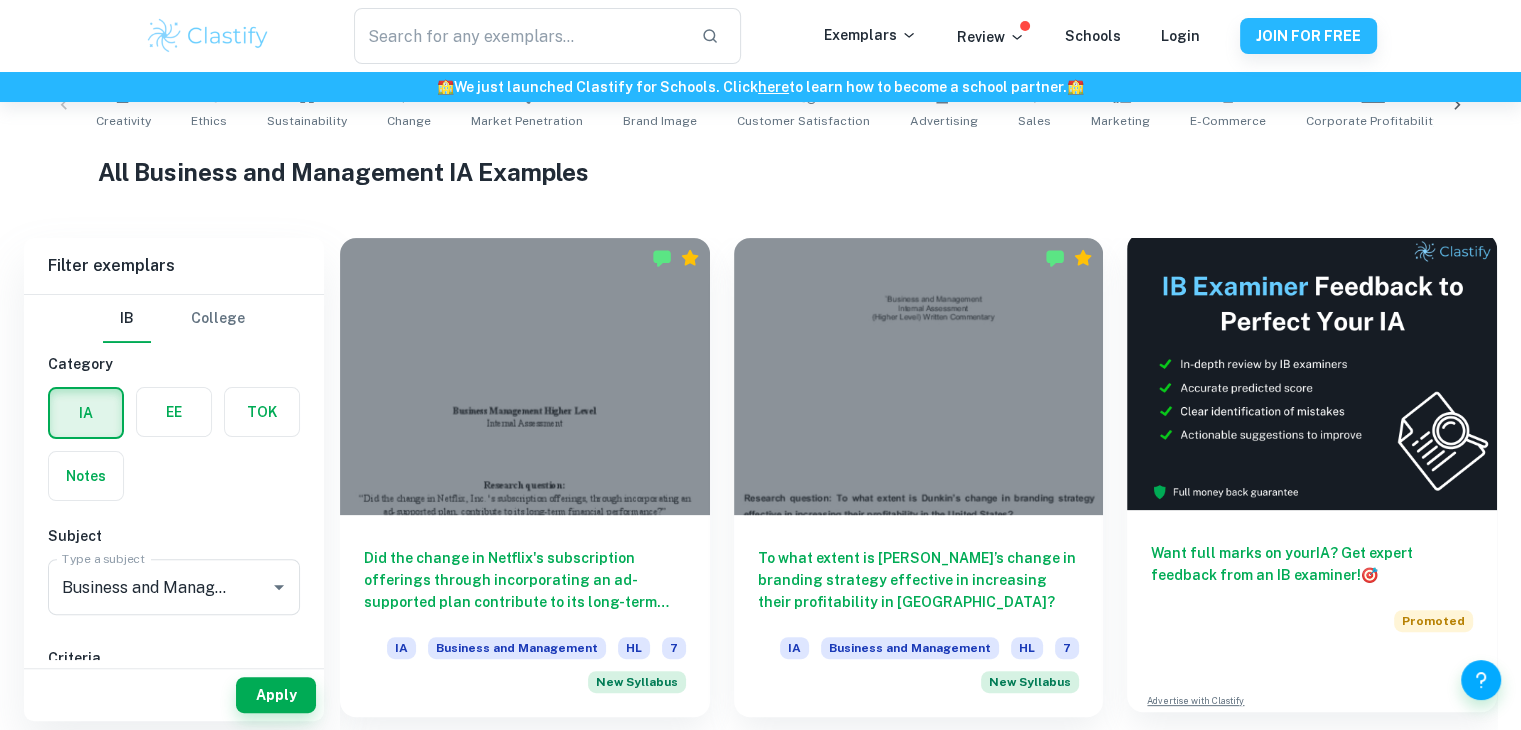 click at bounding box center [1312, 371] 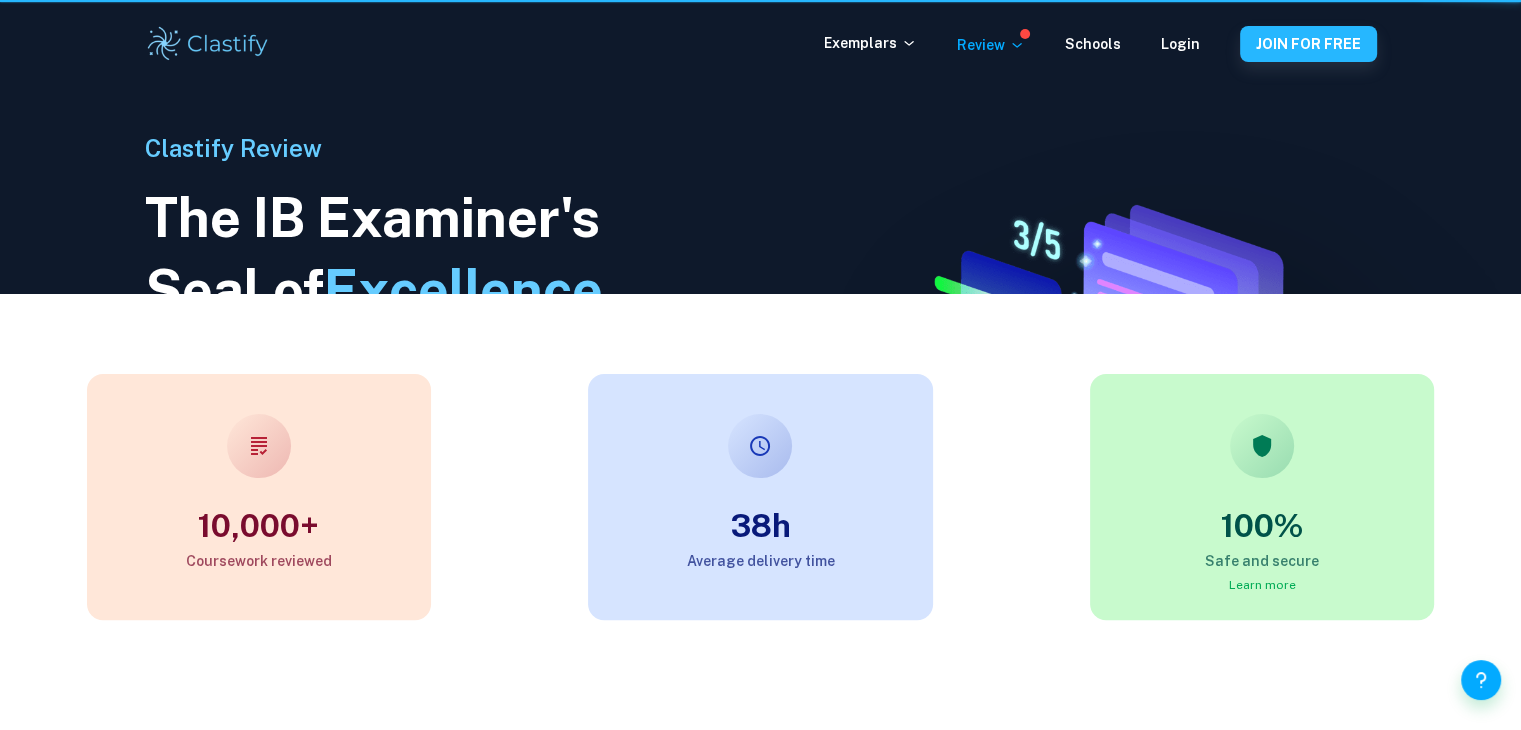 scroll, scrollTop: 0, scrollLeft: 0, axis: both 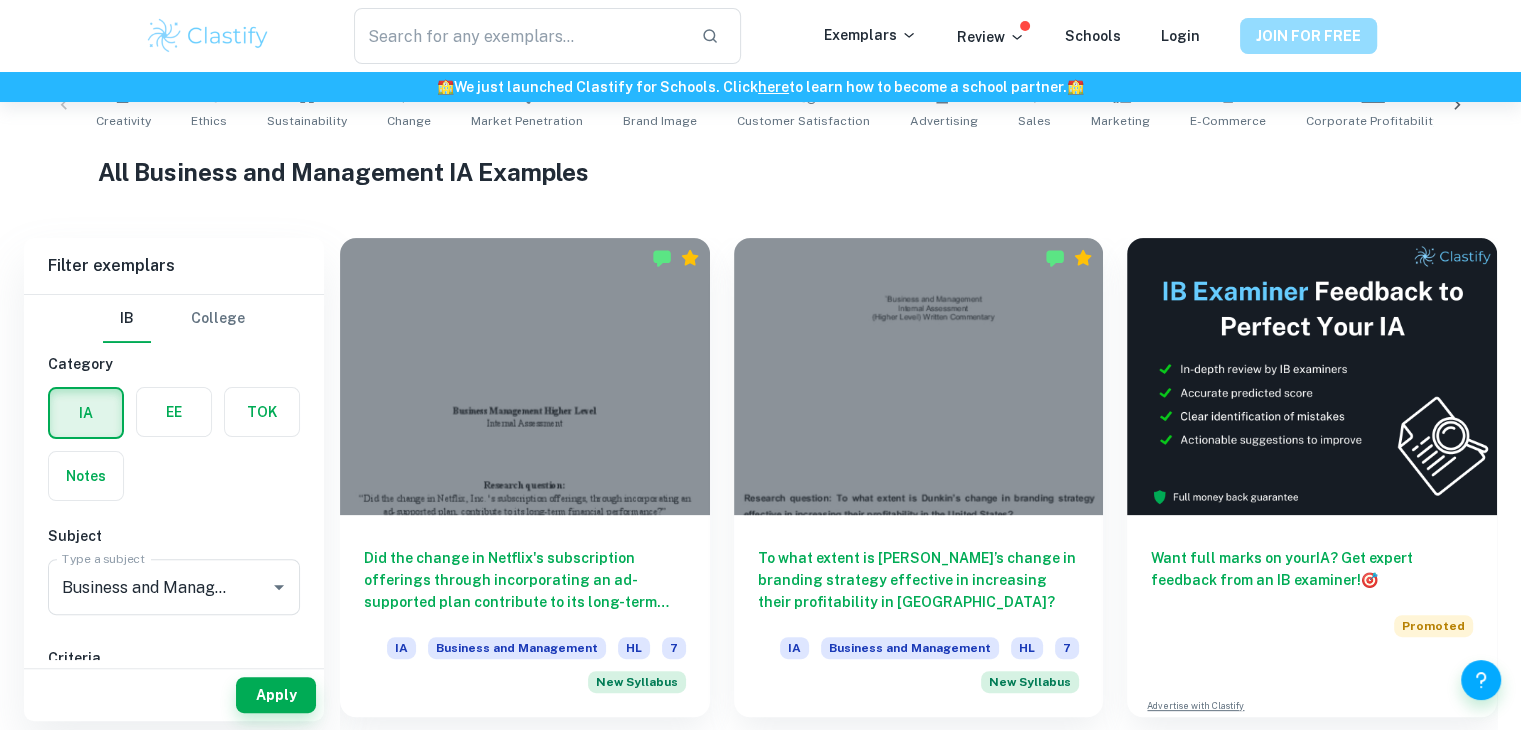 click on "JOIN FOR FREE" at bounding box center [1308, 36] 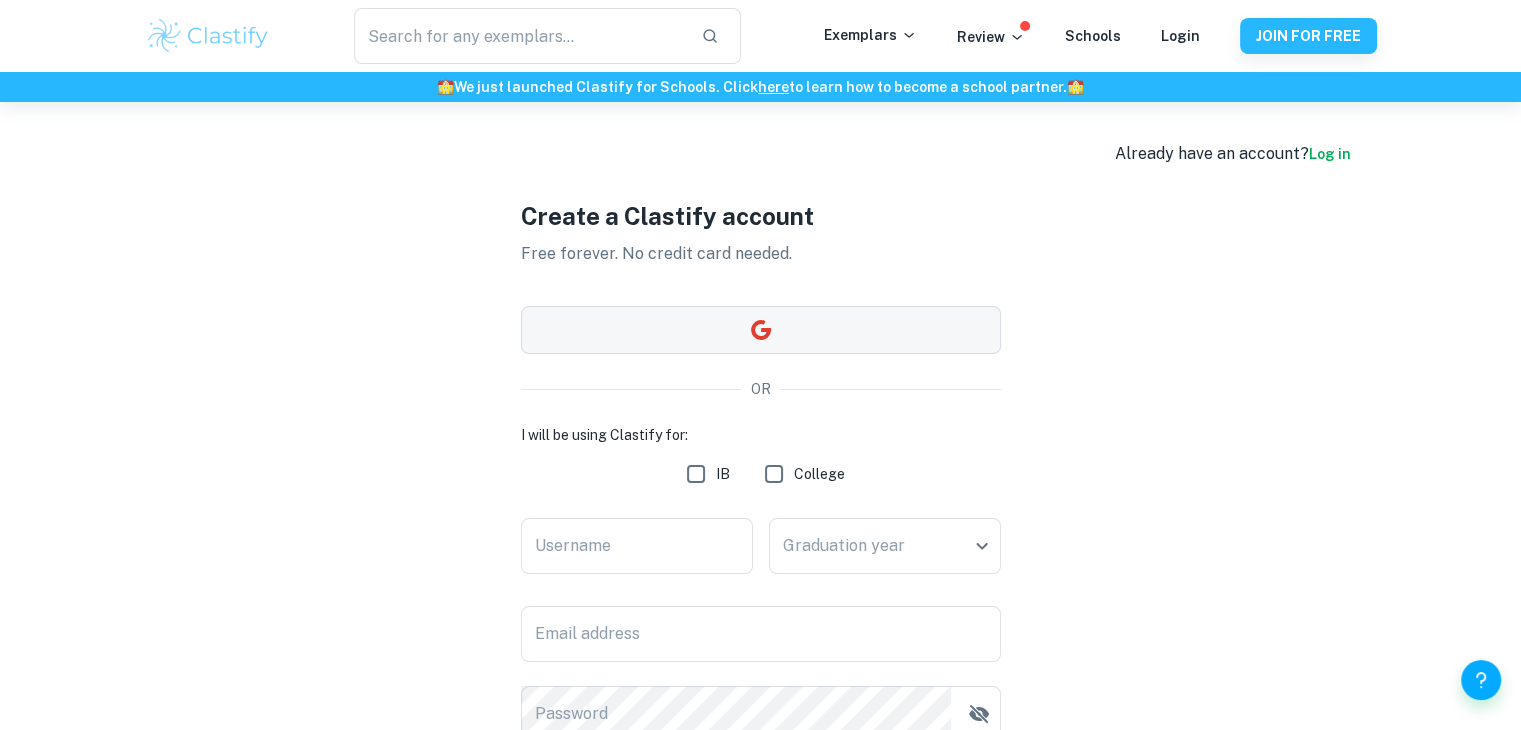 click at bounding box center [761, 330] 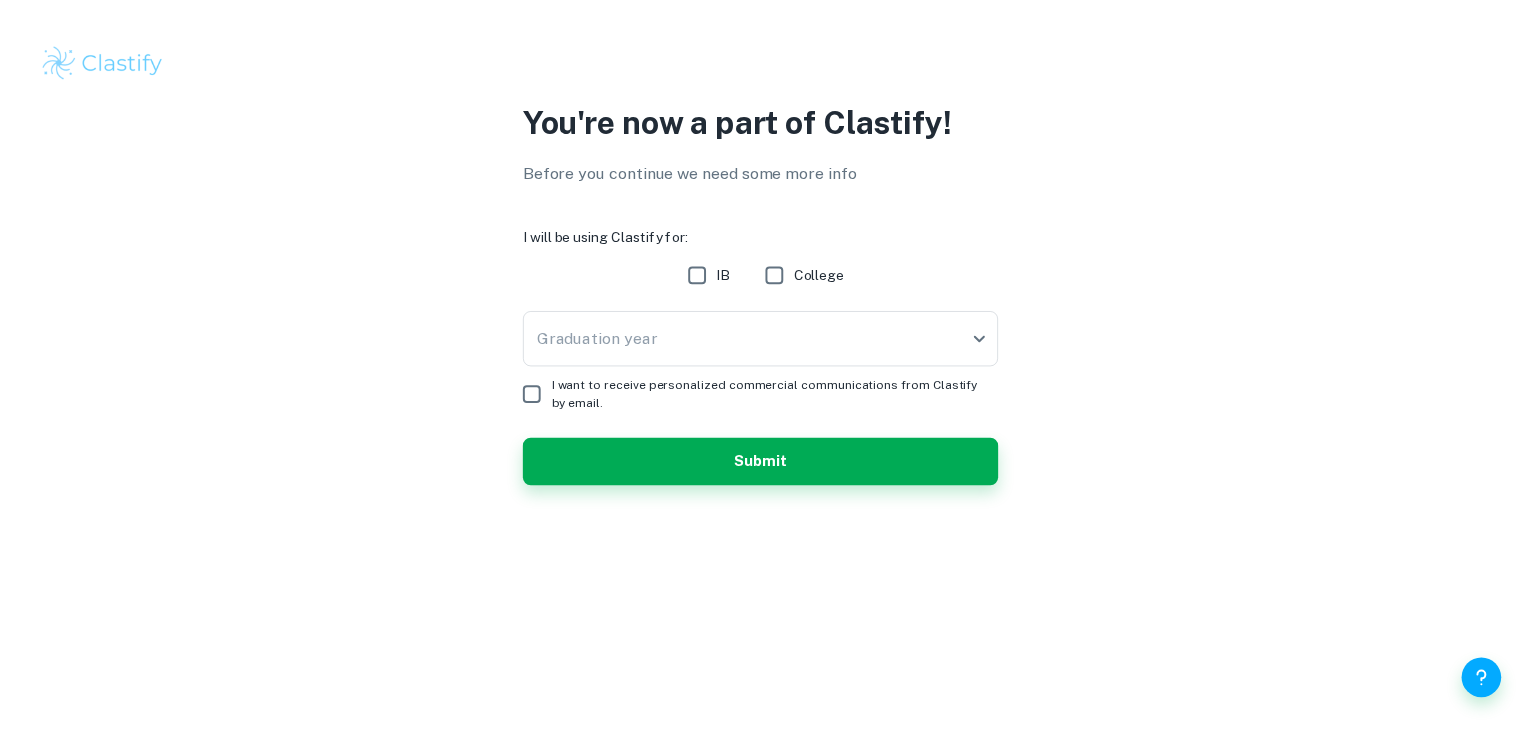 scroll, scrollTop: 0, scrollLeft: 0, axis: both 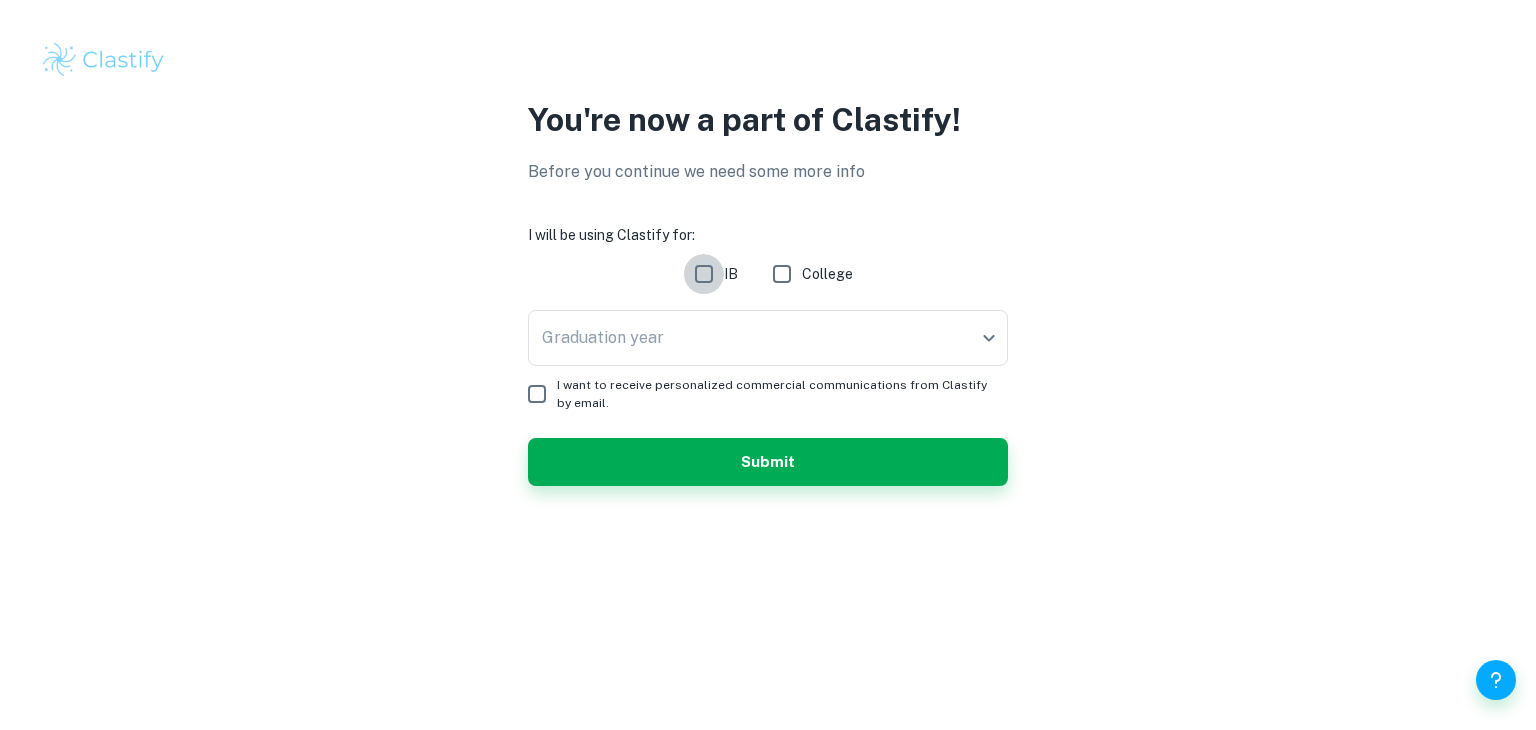 click on "IB" at bounding box center (704, 274) 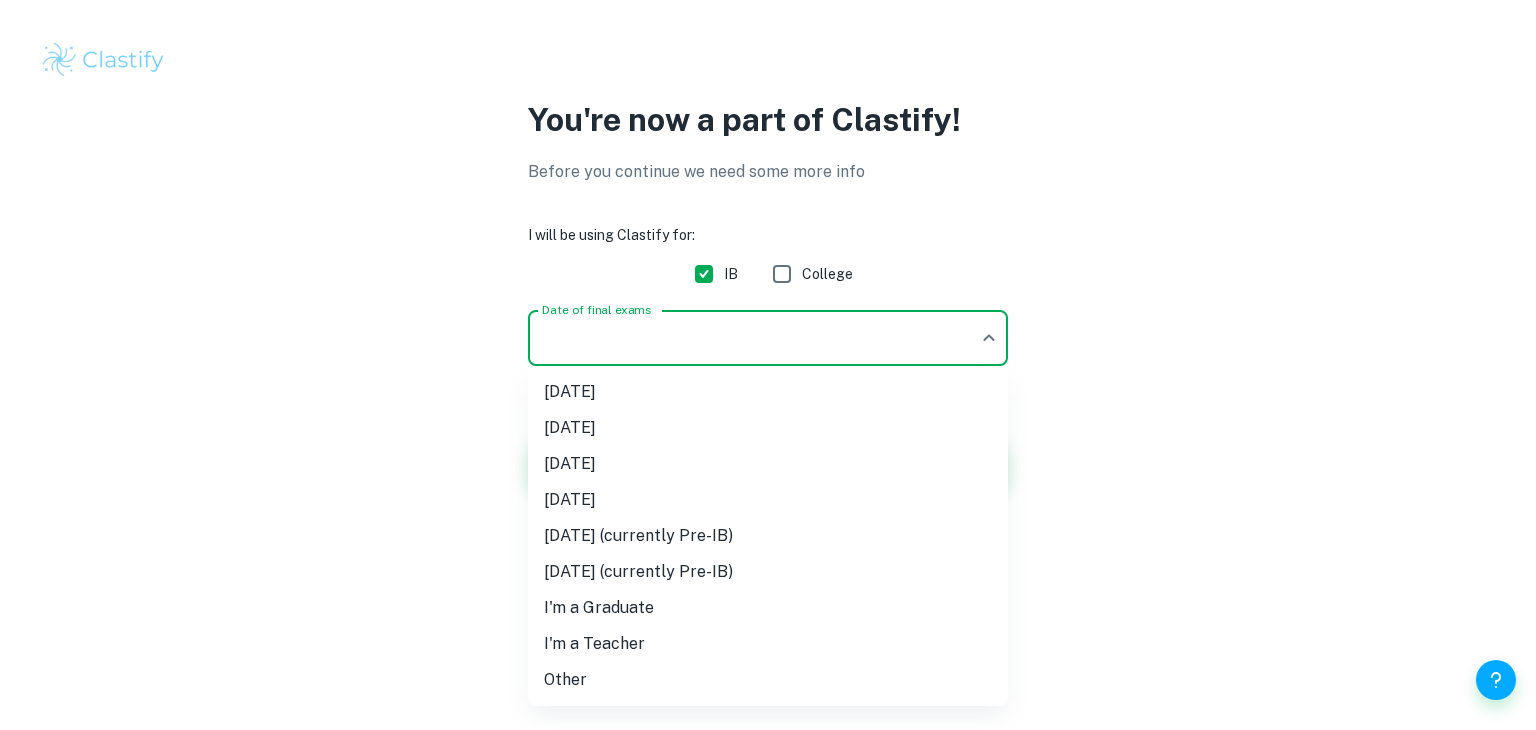 click on "You're now a part of Clastify! Before you continue we need some more info I will be using Clastify for: IB College Date of final exams ​ Date of final exams I want to receive personalized commercial communications from Clastify by email. Submit /profile/additional-info?programs=undefined [DATE] [DATE] [DATE] [DATE] [DATE] (currently Pre-IB) [DATE] (currently Pre-IB) I'm a Graduate I'm a Teacher Other" at bounding box center [768, 365] 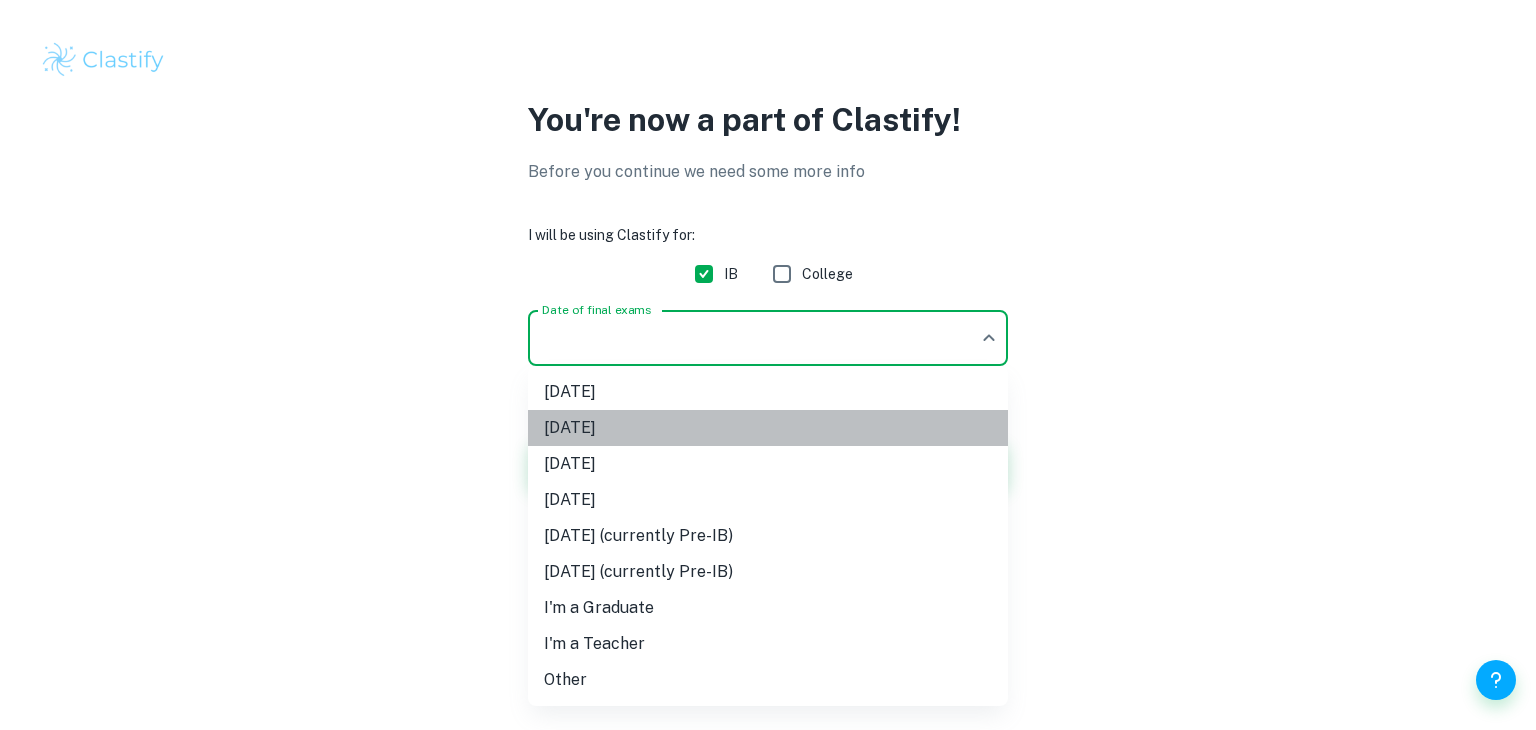 click on "[DATE]" at bounding box center (768, 428) 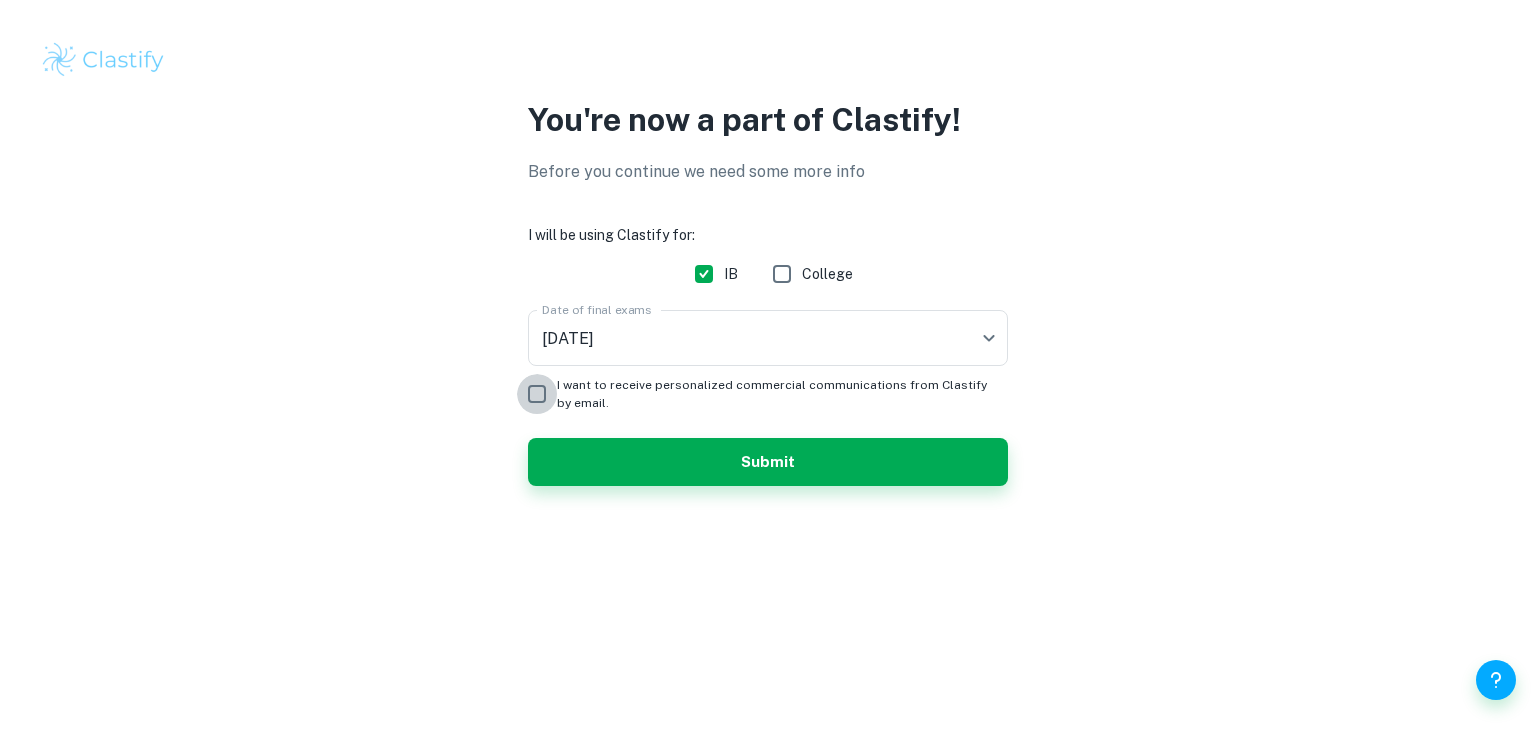 click on "I want to receive personalized commercial communications from Clastify by email." at bounding box center (537, 394) 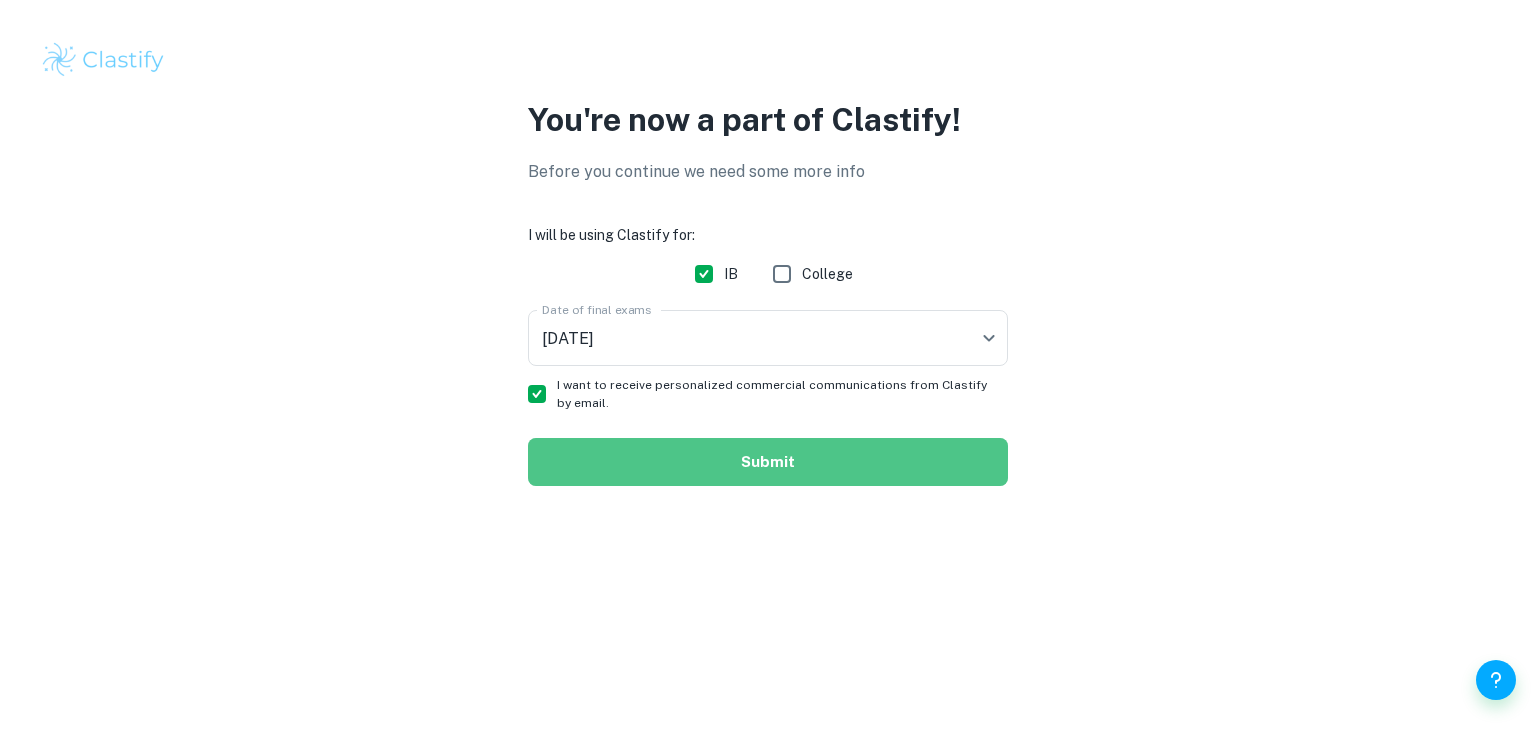 click on "Submit" at bounding box center [768, 462] 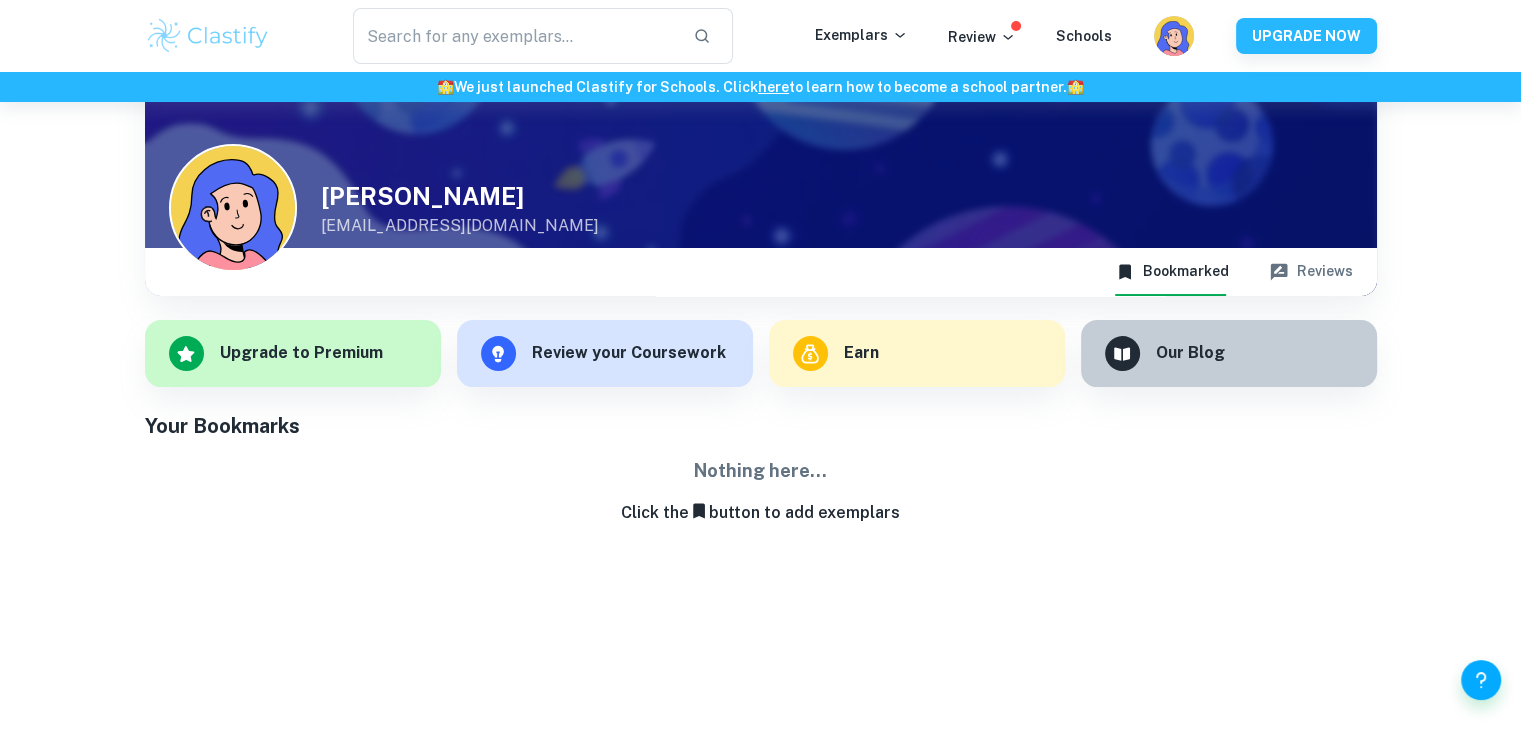 scroll, scrollTop: 0, scrollLeft: 0, axis: both 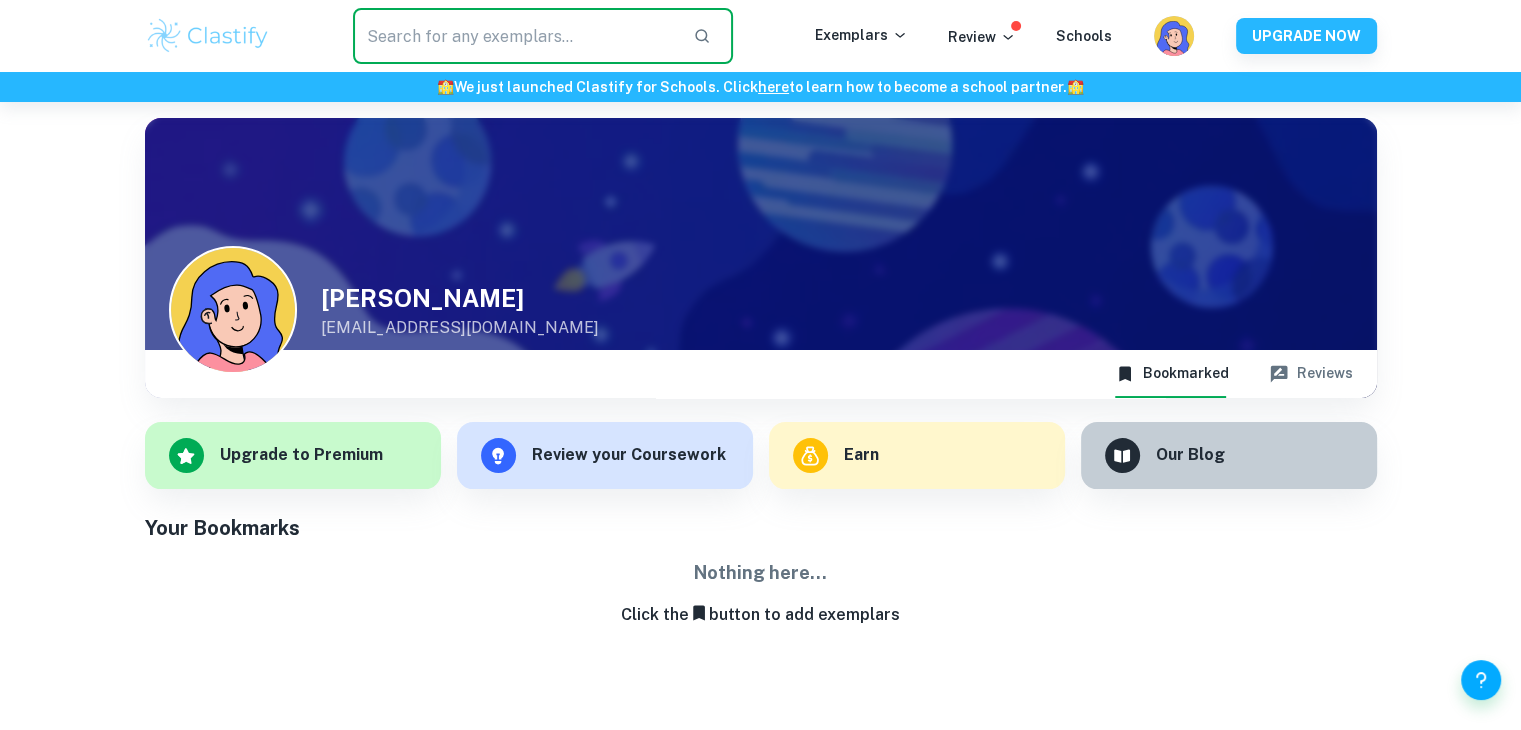 click at bounding box center [515, 36] 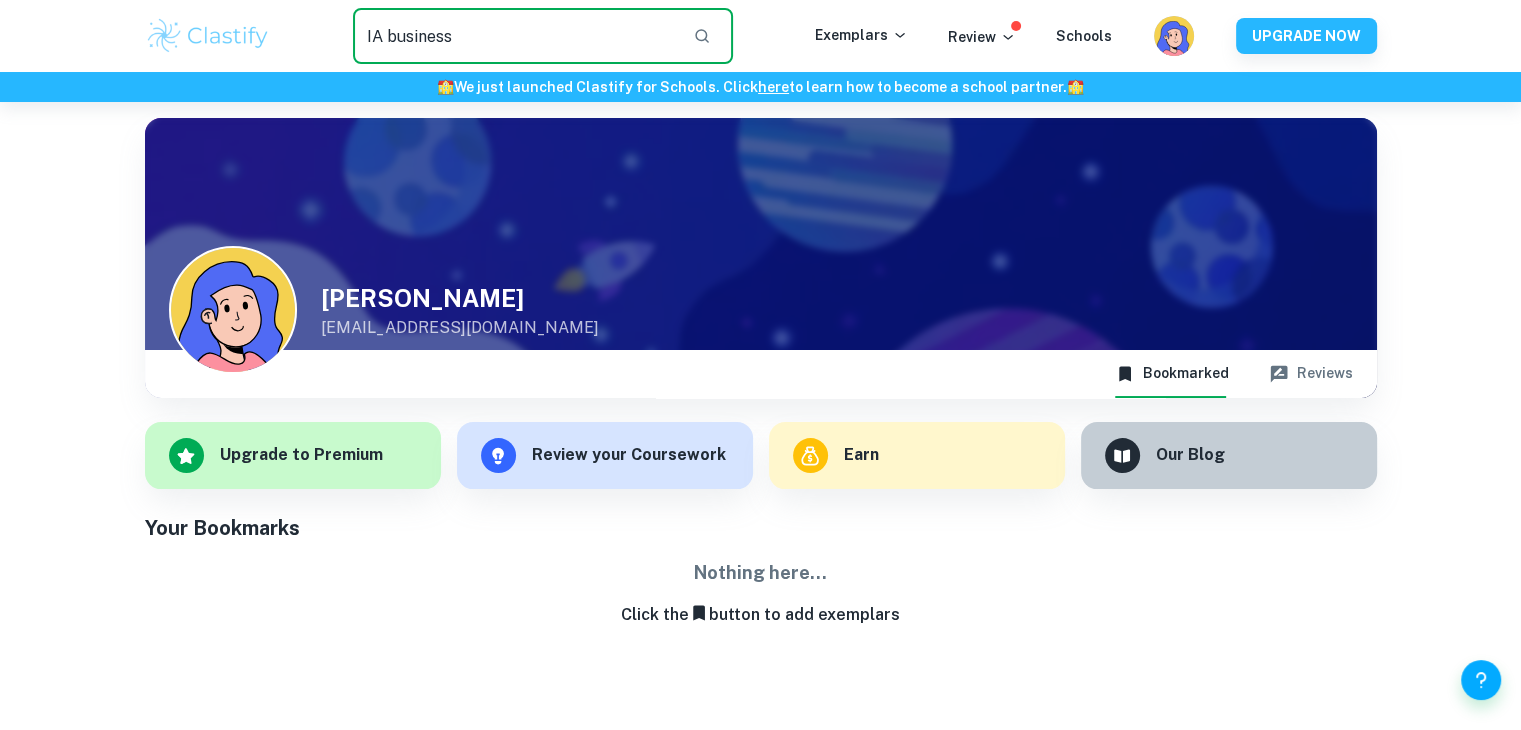 type on "IA business" 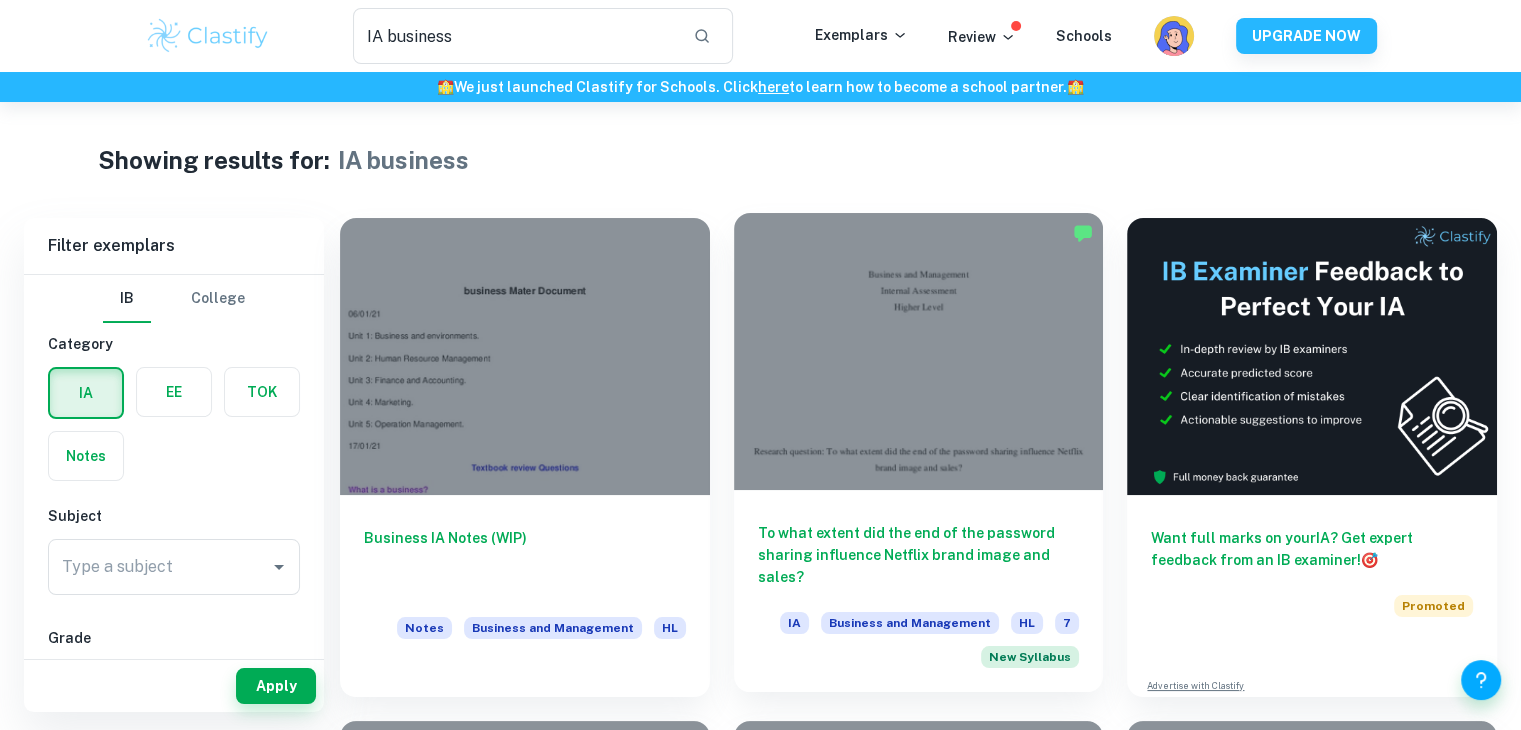 click at bounding box center [919, 351] 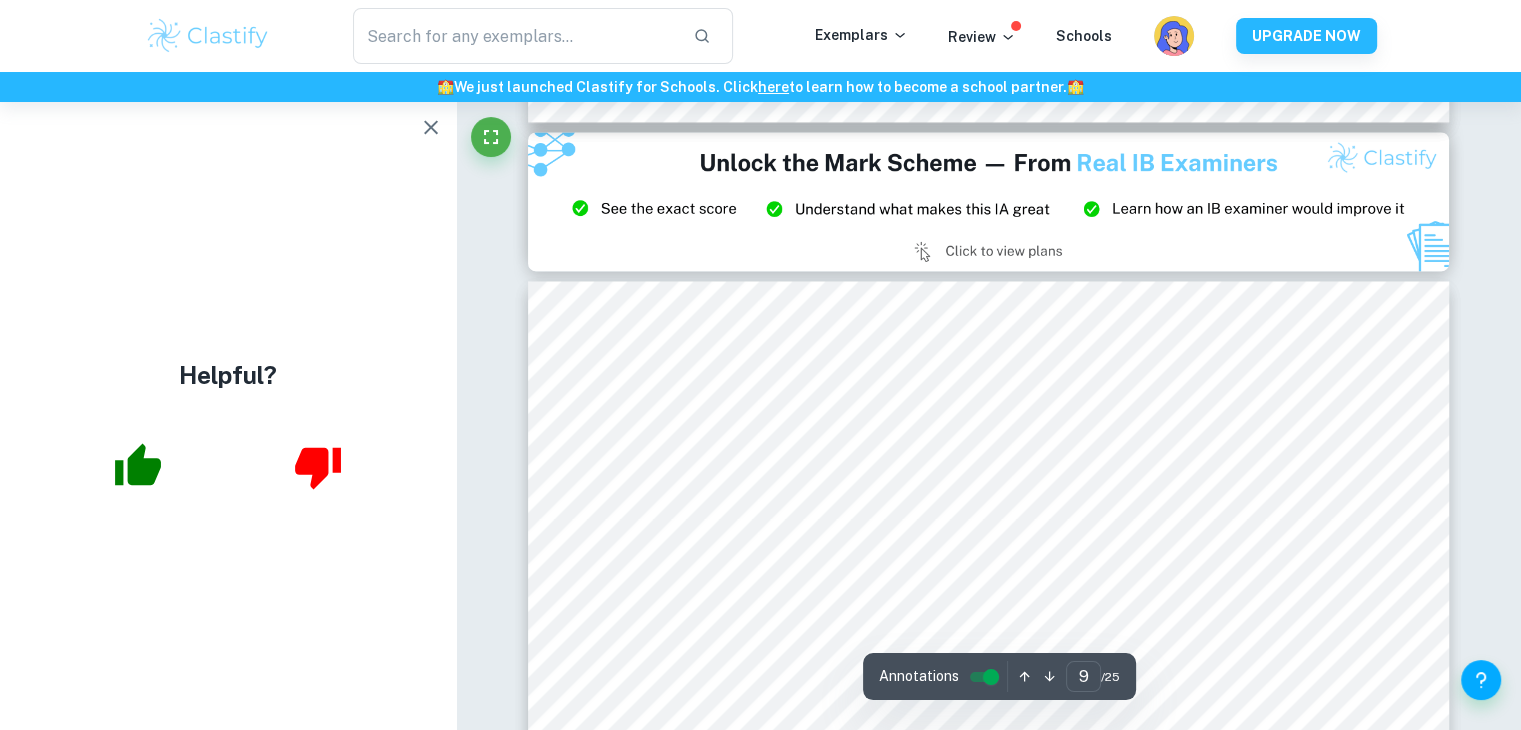 scroll, scrollTop: 10788, scrollLeft: 0, axis: vertical 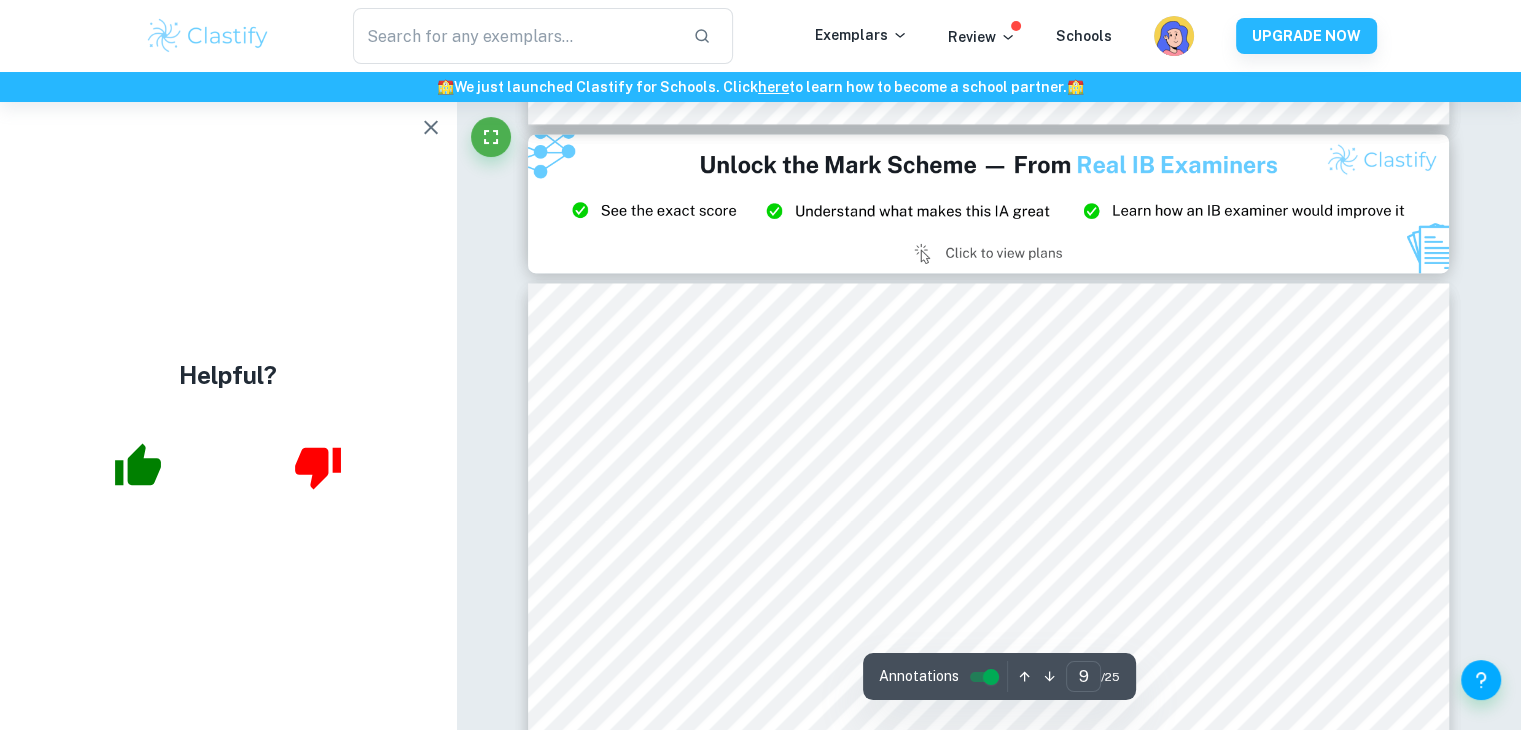 click at bounding box center (989, 203) 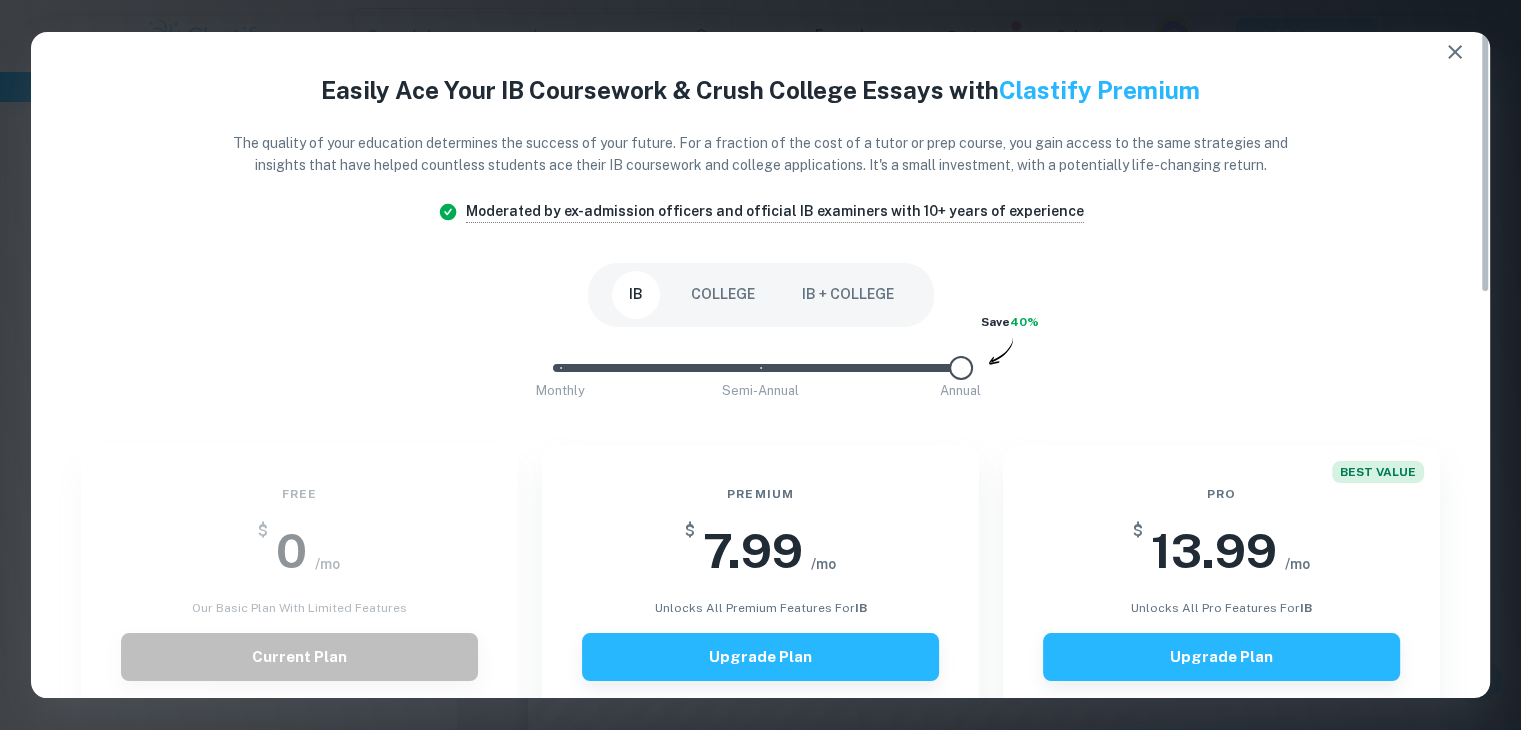 scroll, scrollTop: 0, scrollLeft: 0, axis: both 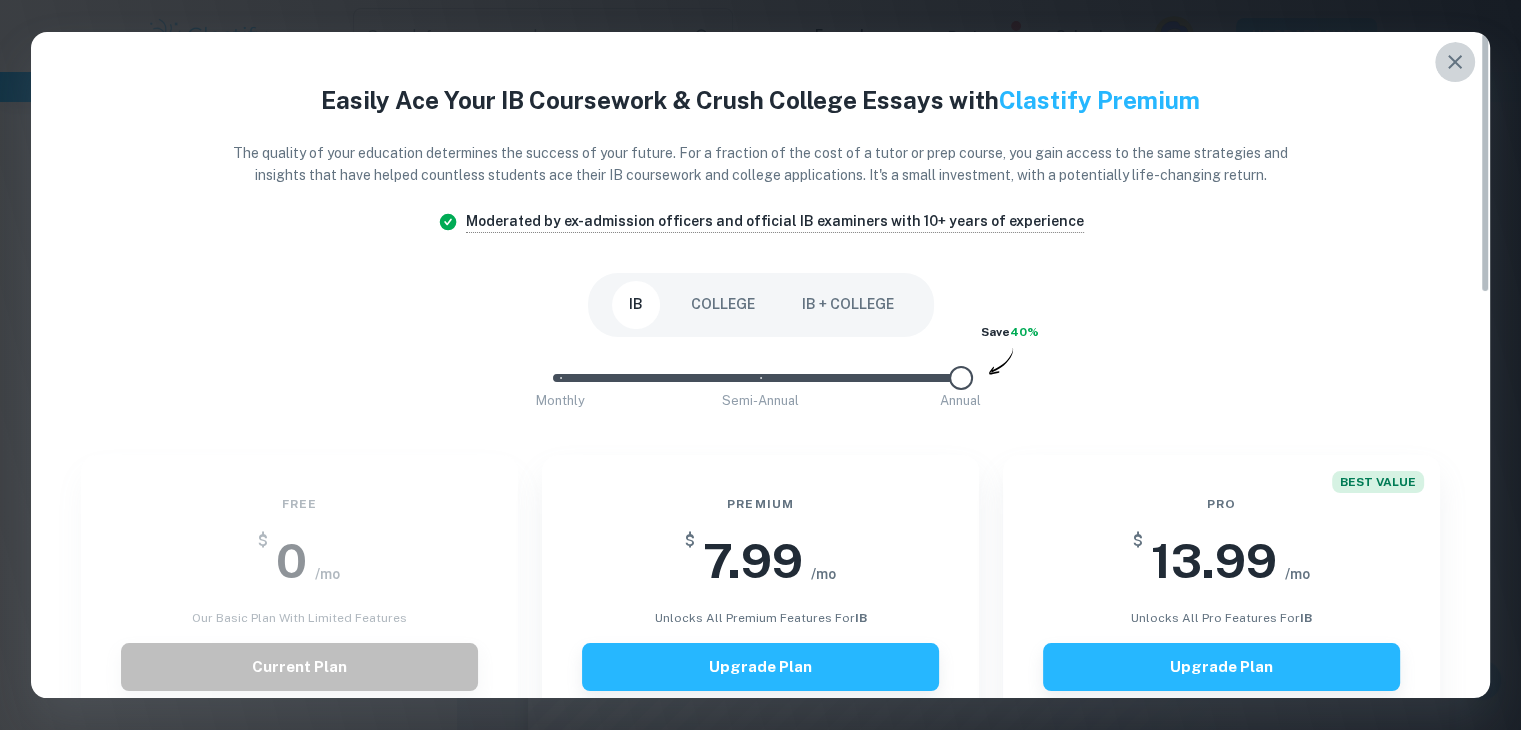 click 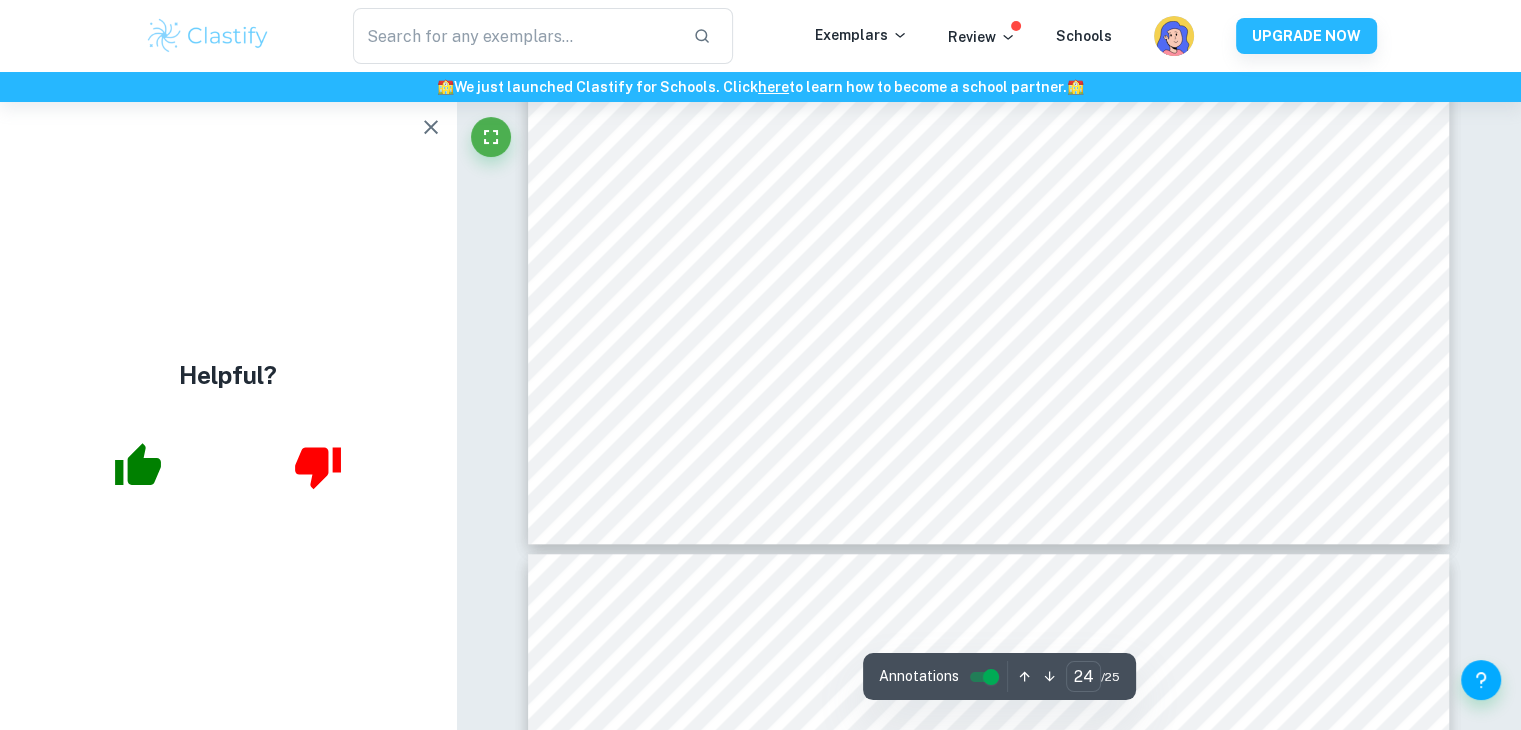 scroll, scrollTop: 31820, scrollLeft: 0, axis: vertical 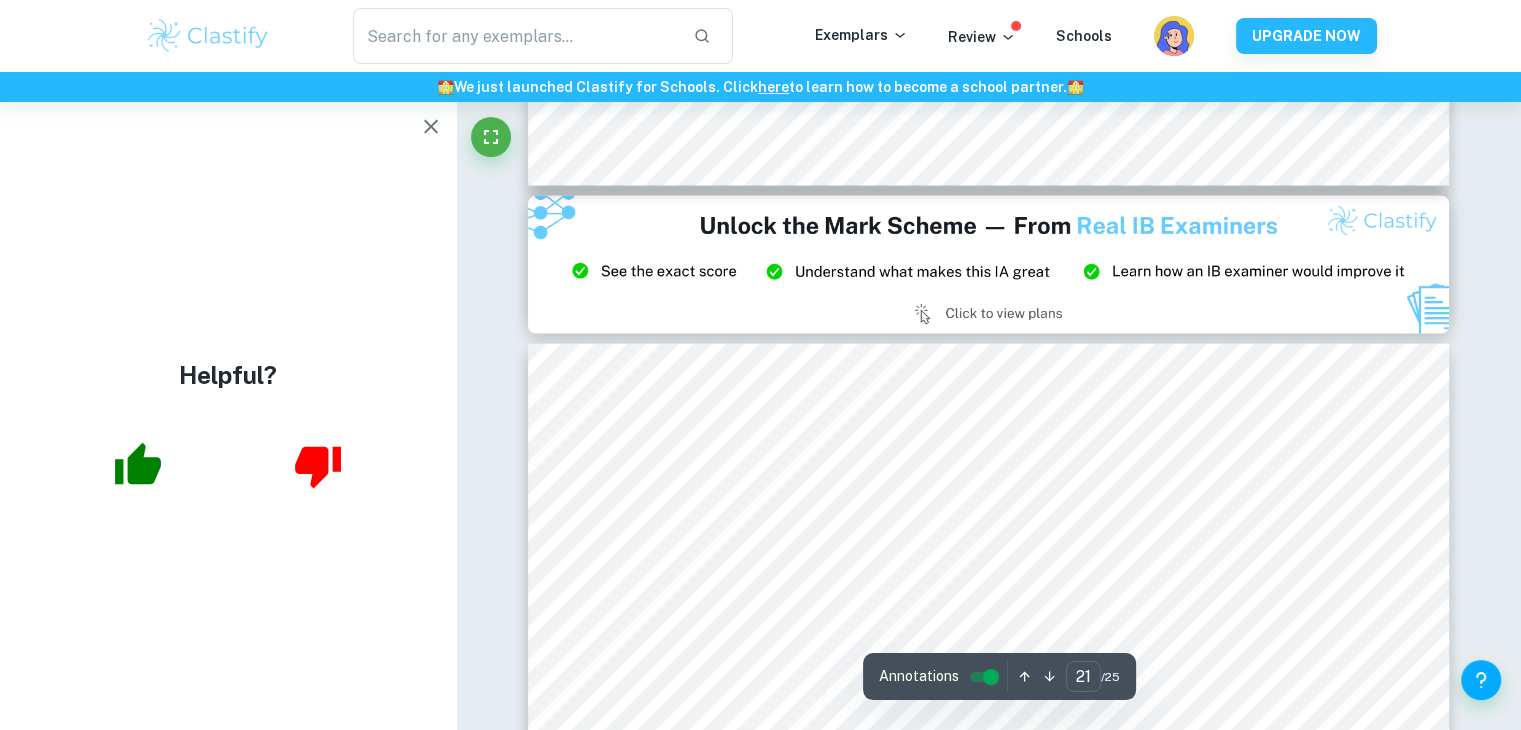 type on "20" 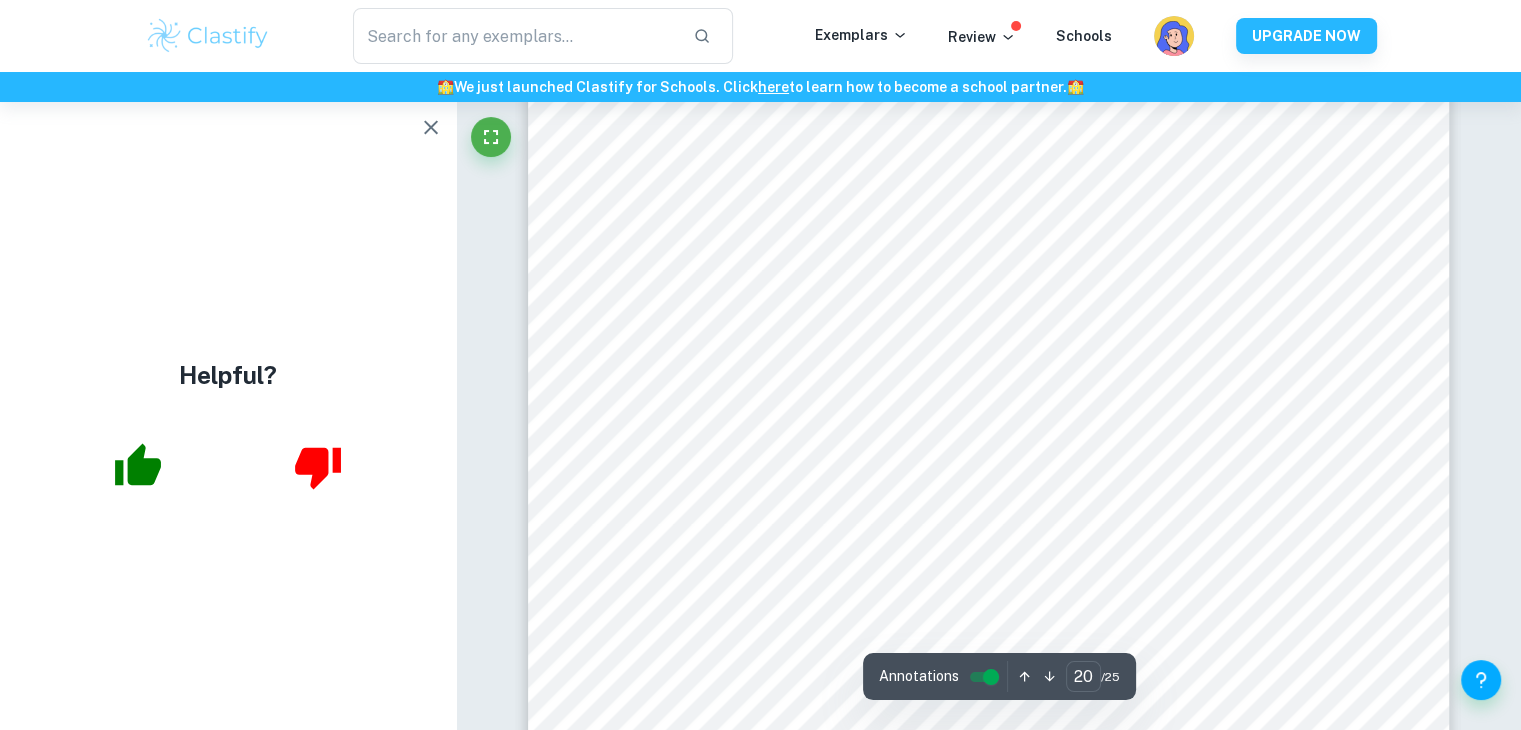 scroll, scrollTop: 25883, scrollLeft: 0, axis: vertical 